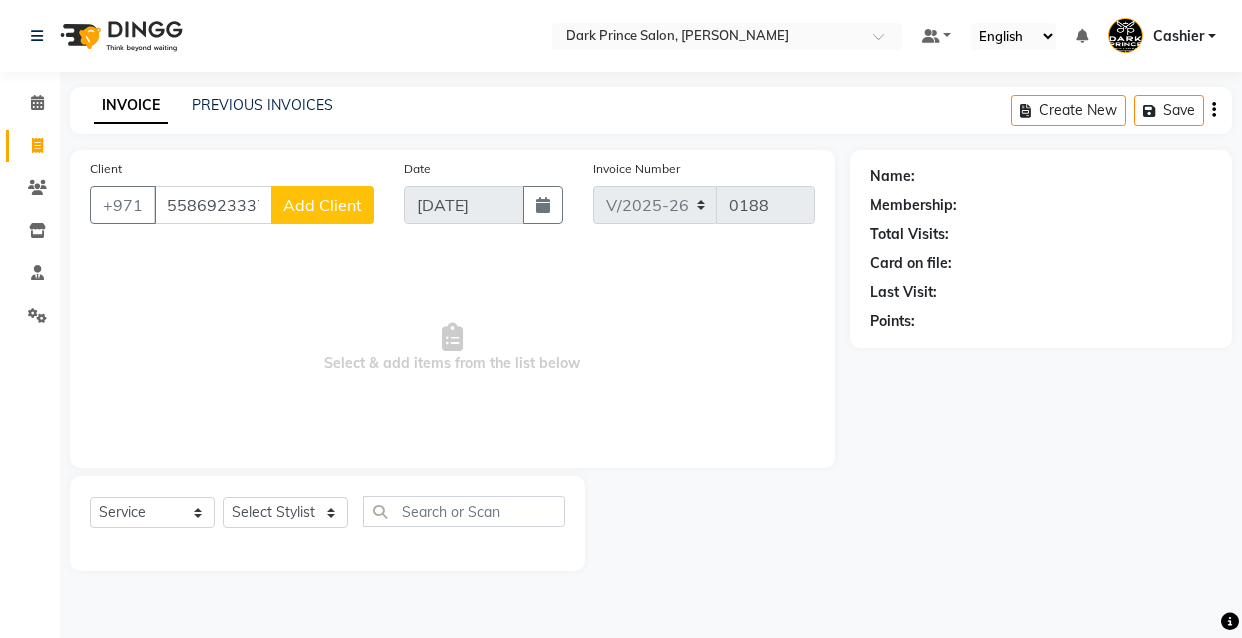 select on "8540" 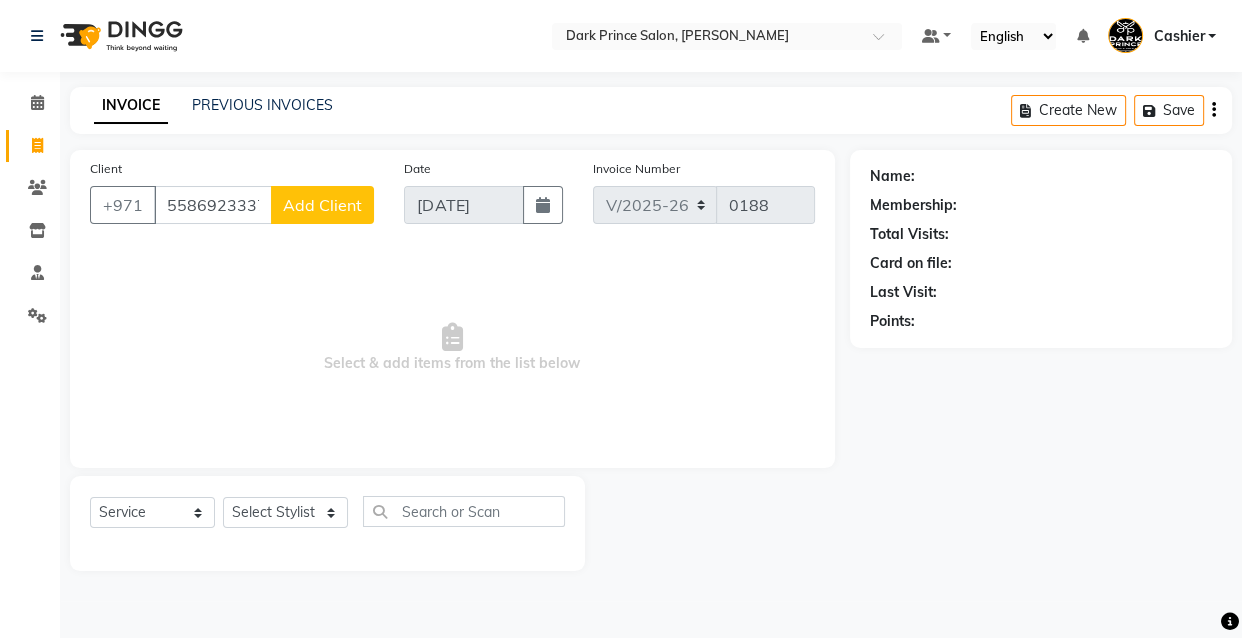 scroll, scrollTop: 0, scrollLeft: 0, axis: both 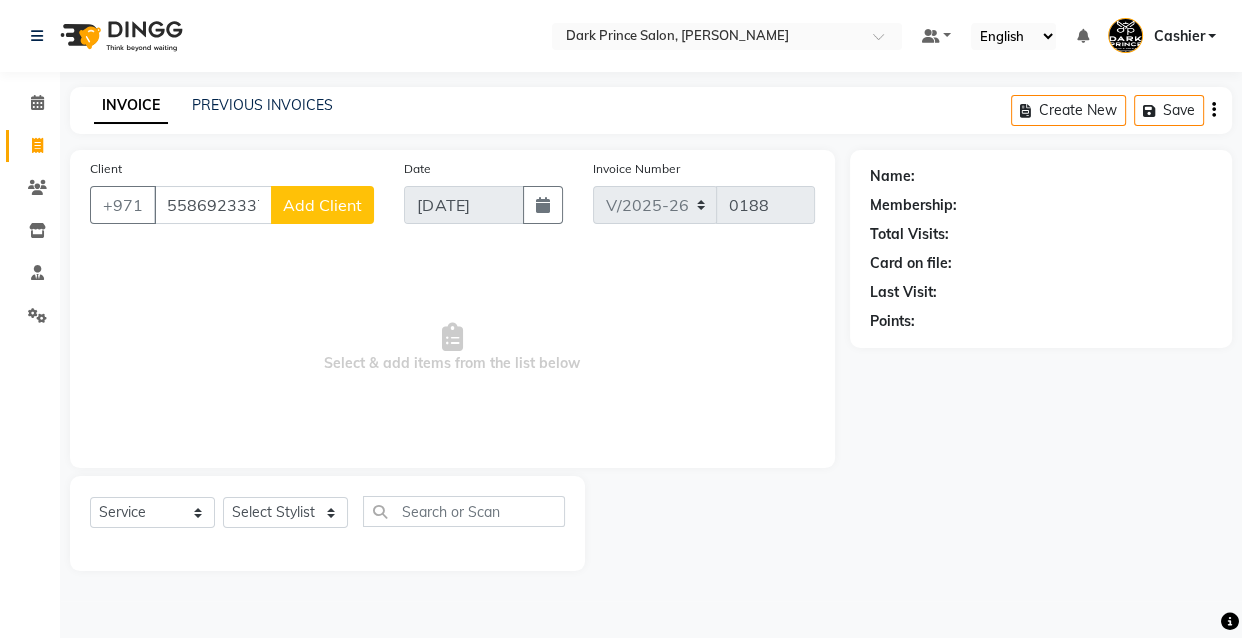click on "5586923337" at bounding box center (213, 205) 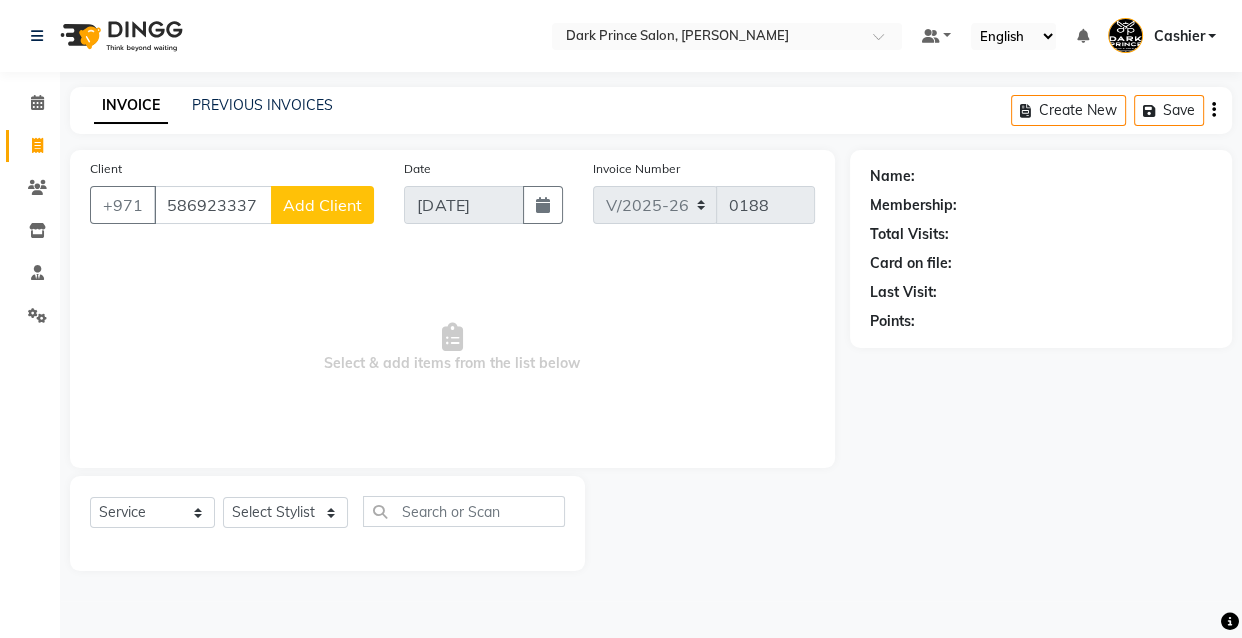 click on "586923337" at bounding box center [213, 205] 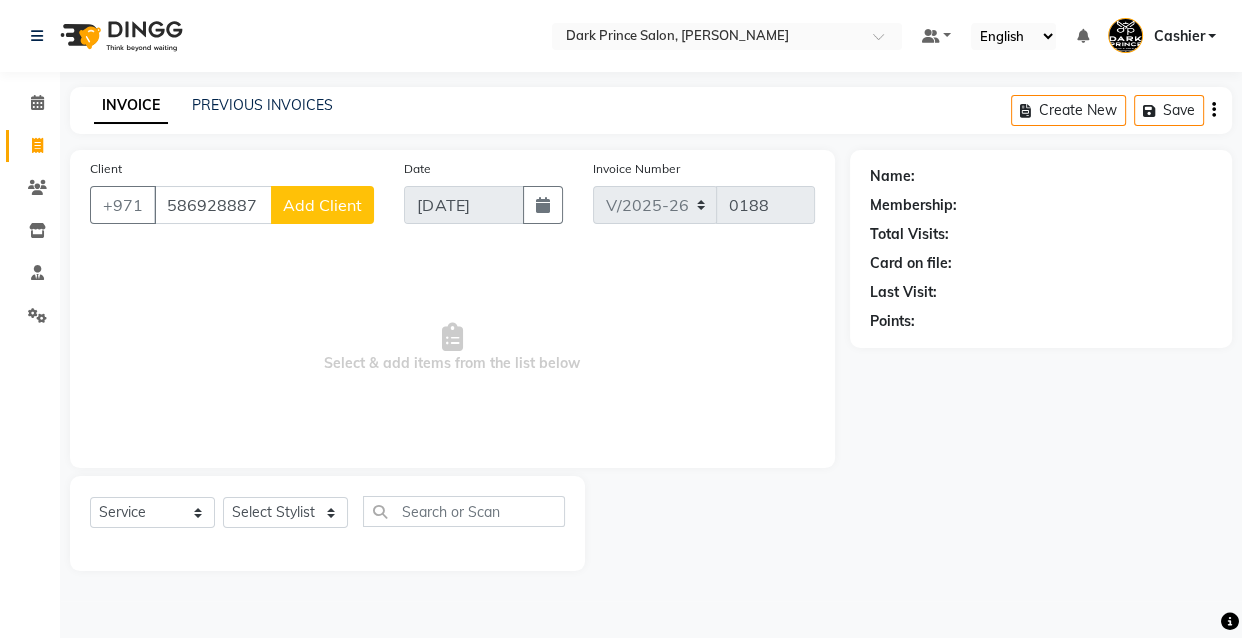 type on "586928887" 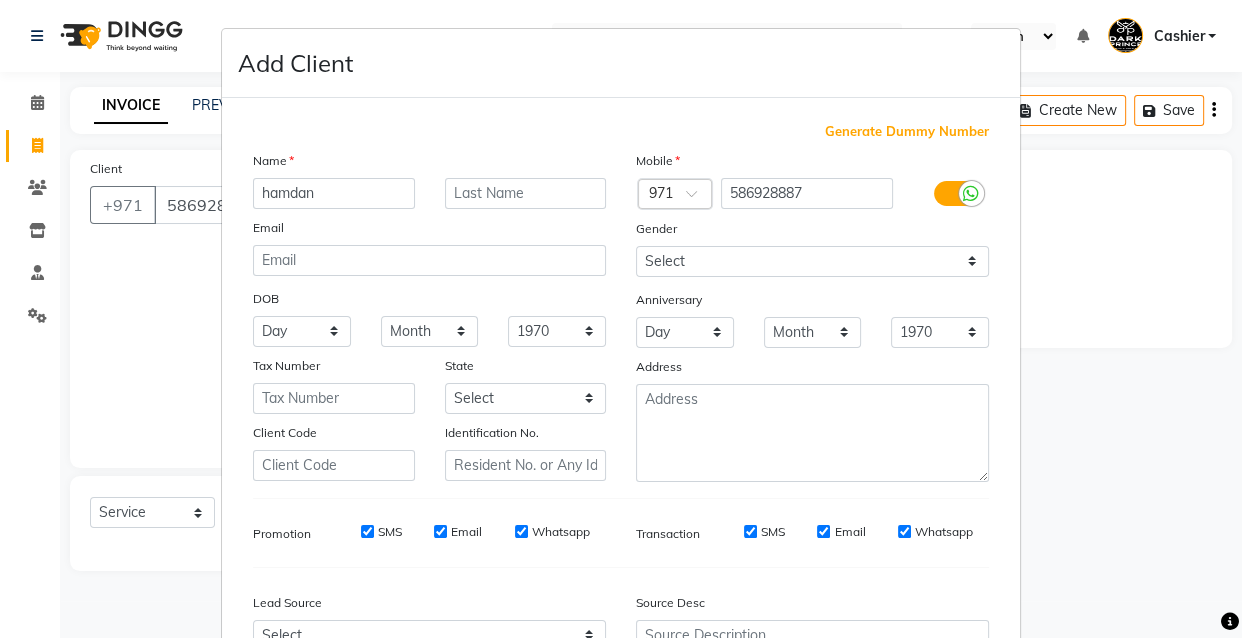 type on "hamdan" 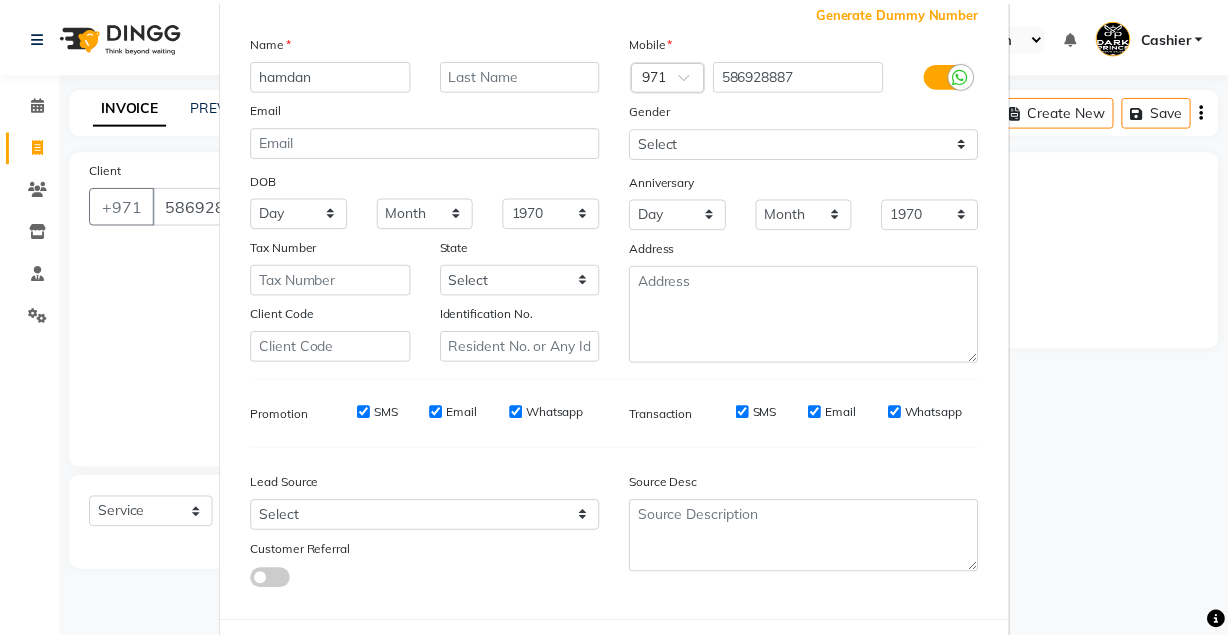 scroll, scrollTop: 150, scrollLeft: 0, axis: vertical 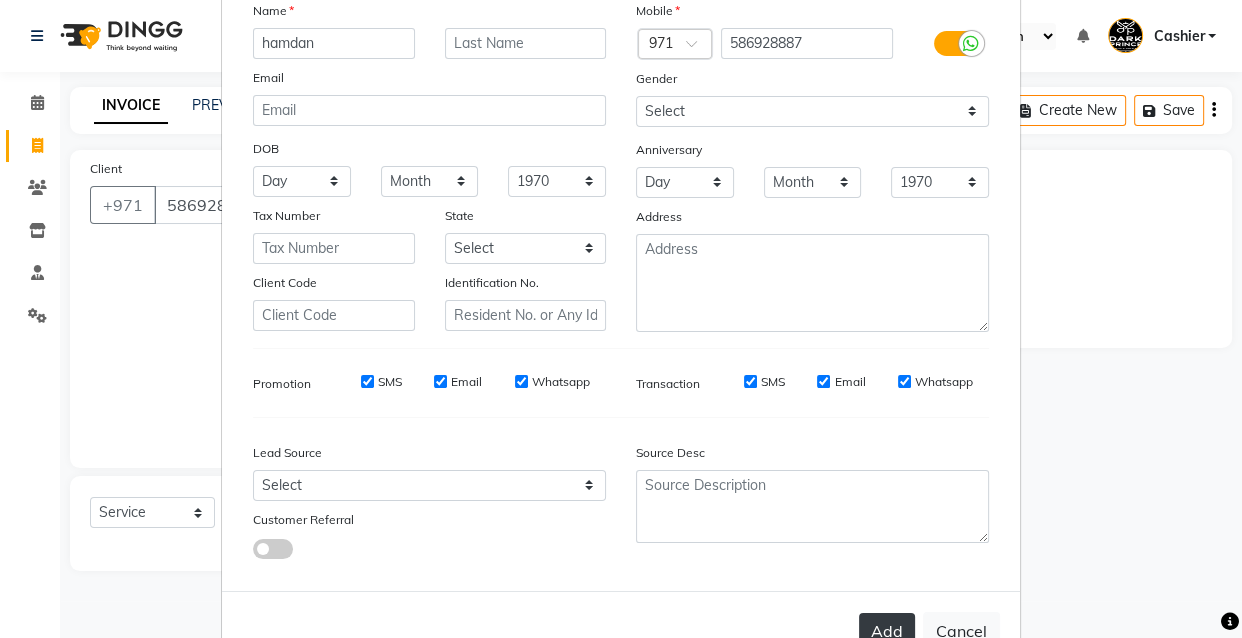 click on "Add" at bounding box center (887, 631) 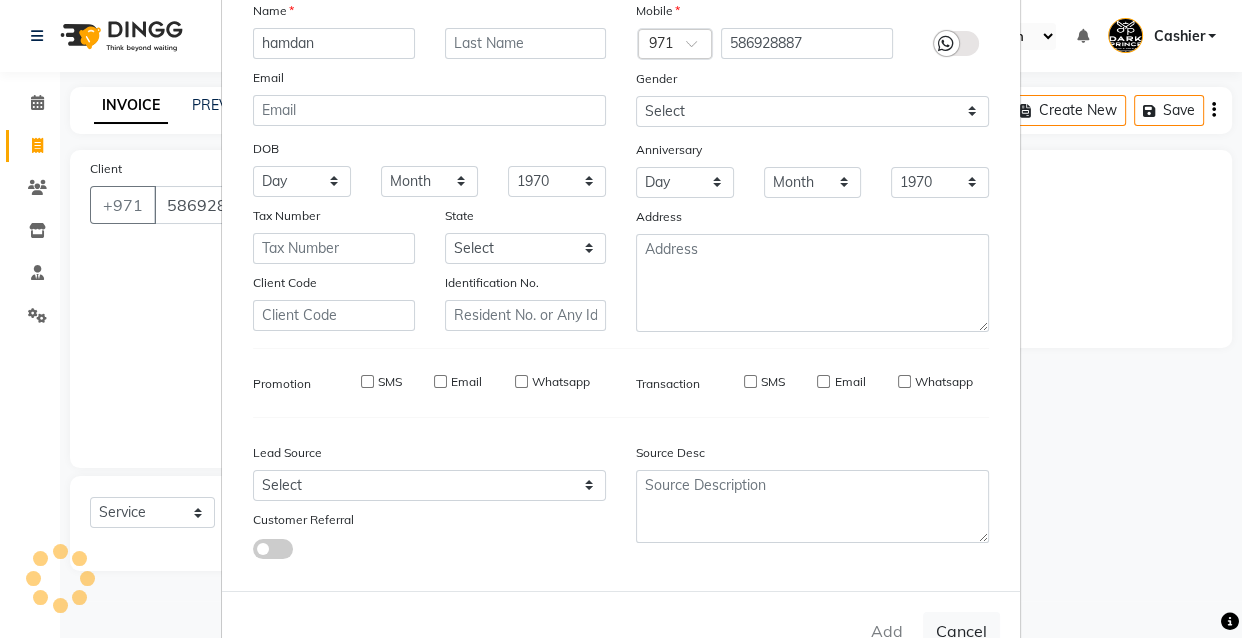 type on "58*****87" 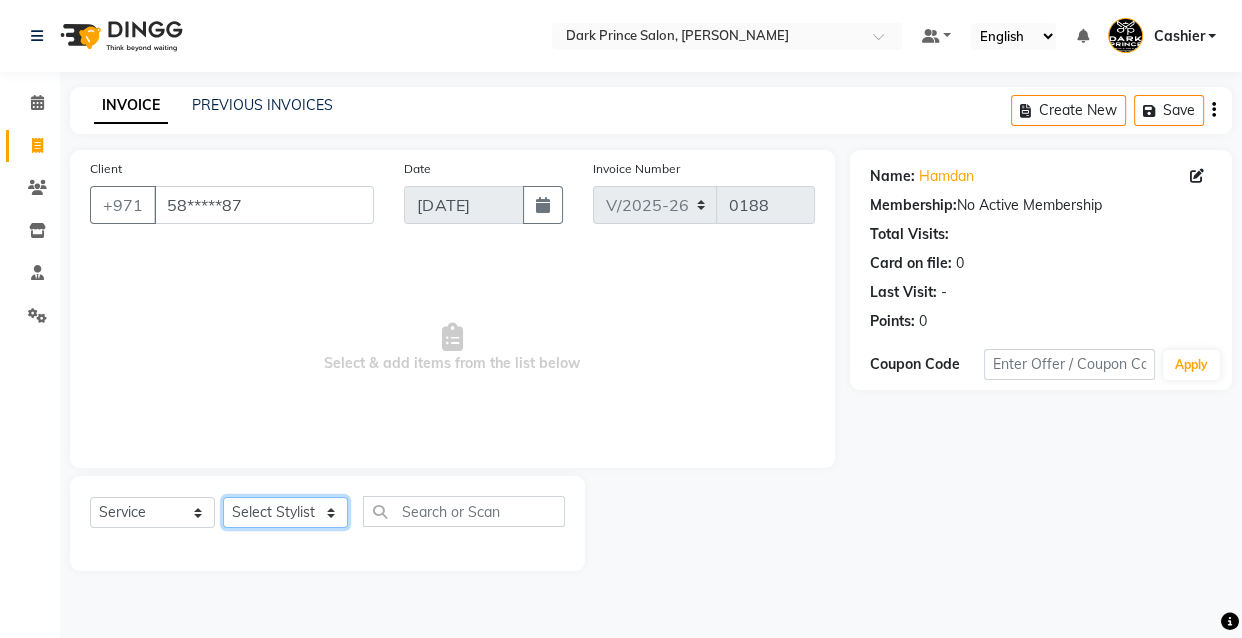 click on "Select Stylist [PERSON_NAME] [PERSON_NAME]" 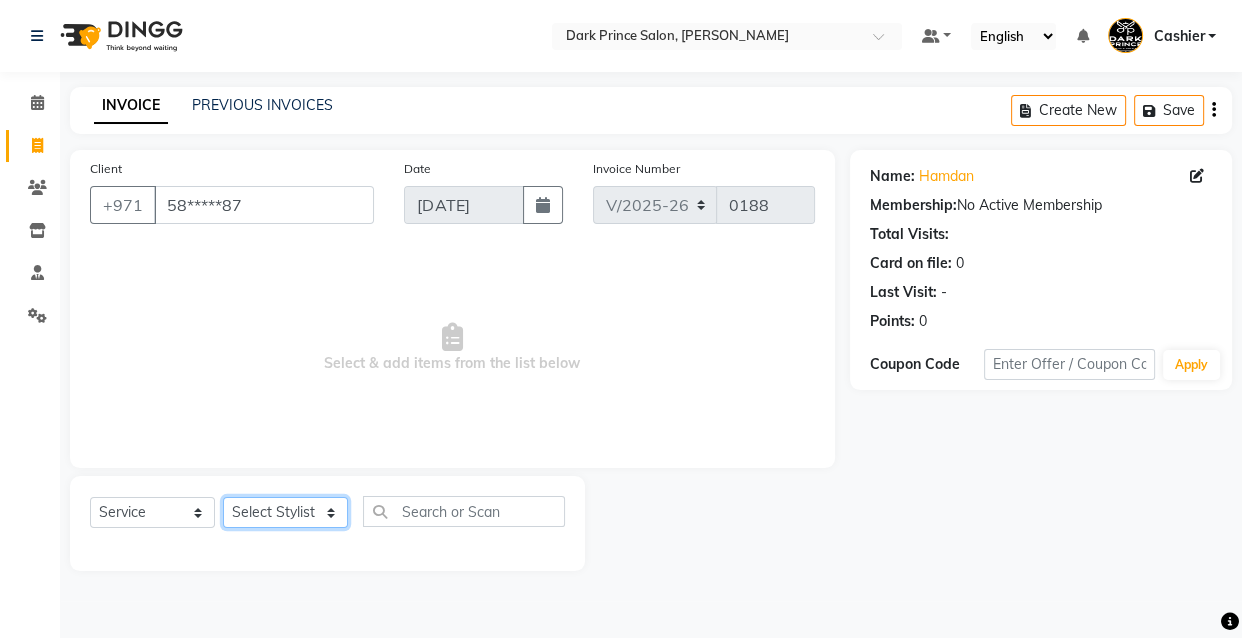 select on "84431" 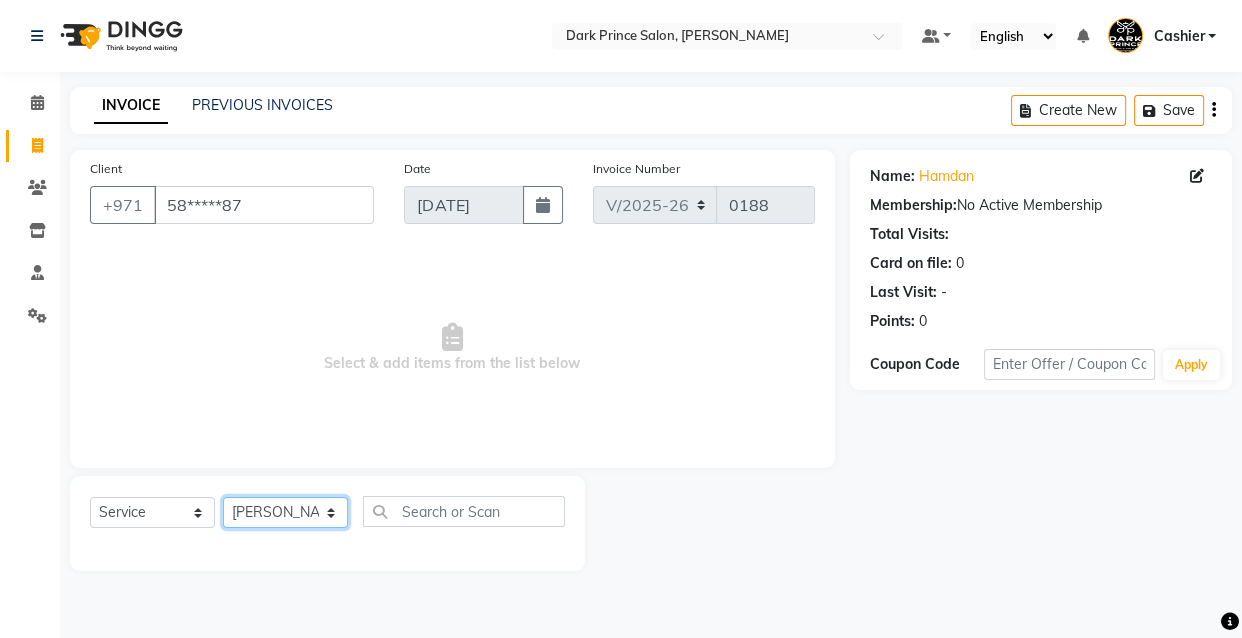 click on "Select Stylist [PERSON_NAME] [PERSON_NAME]" 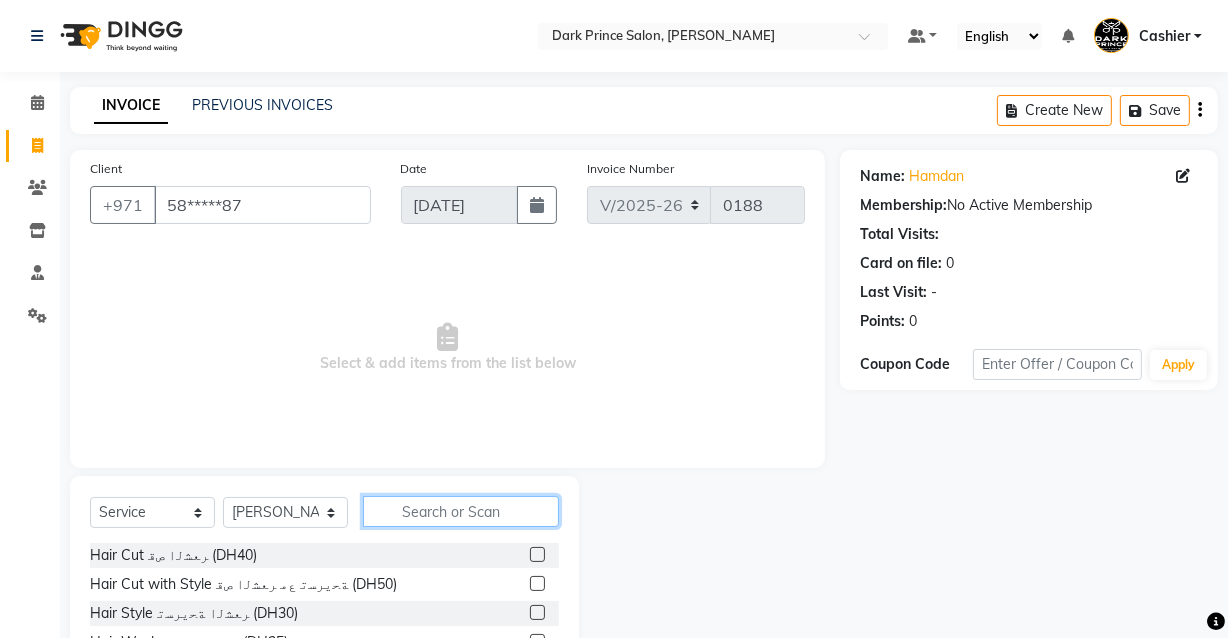 click 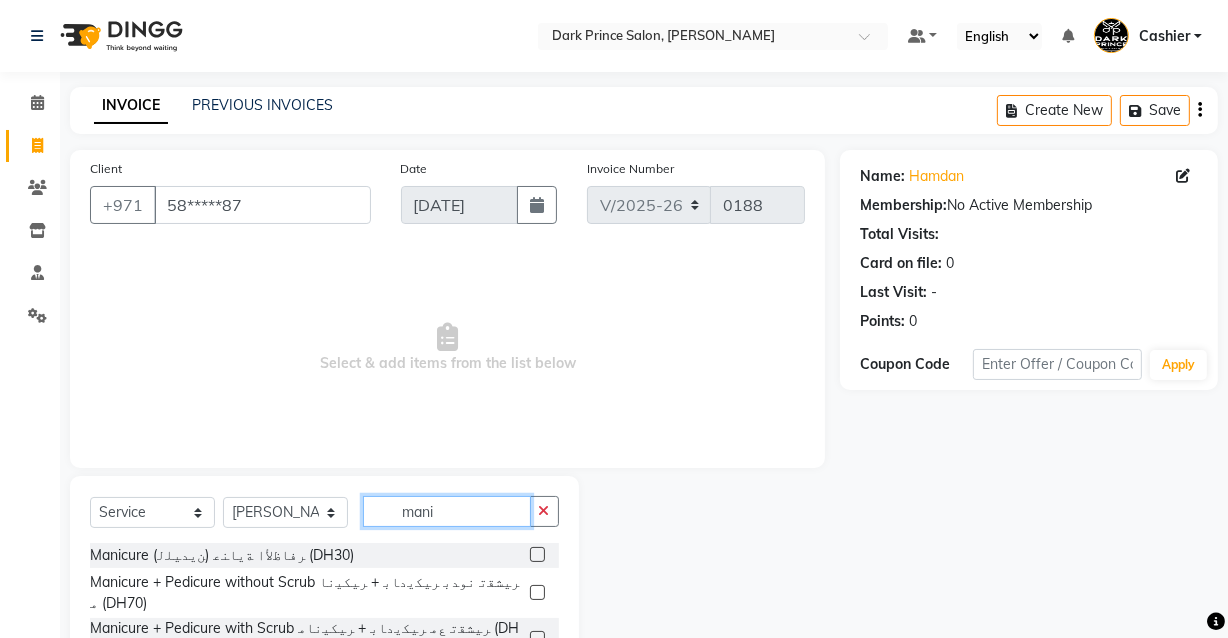 scroll, scrollTop: 163, scrollLeft: 0, axis: vertical 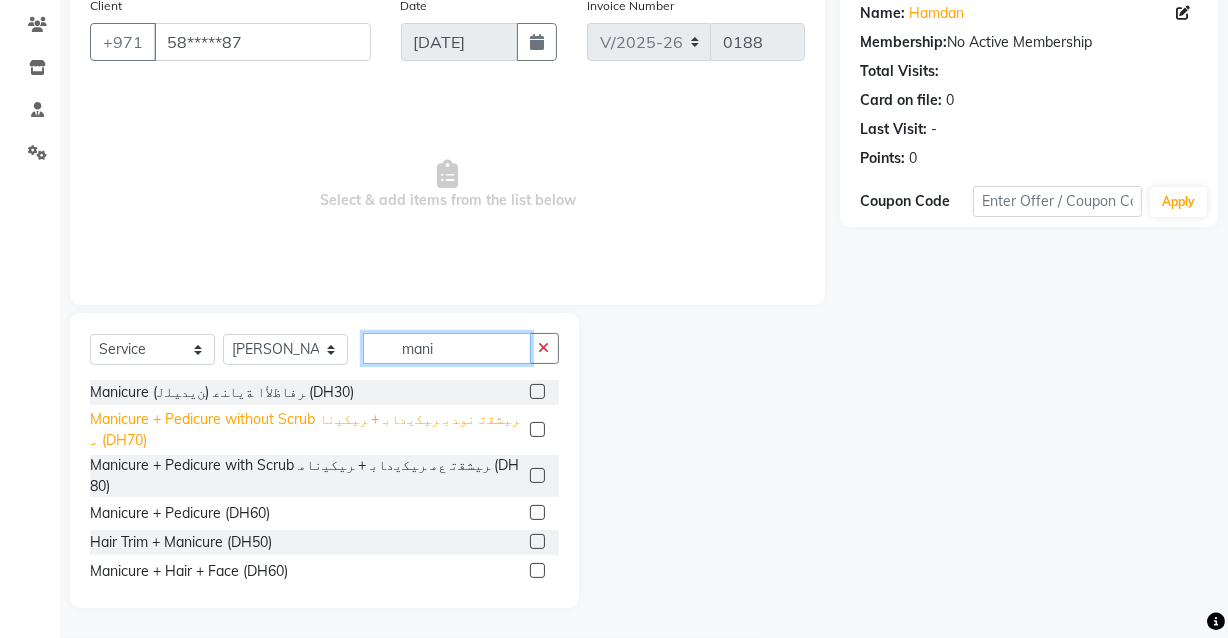 type on "mani" 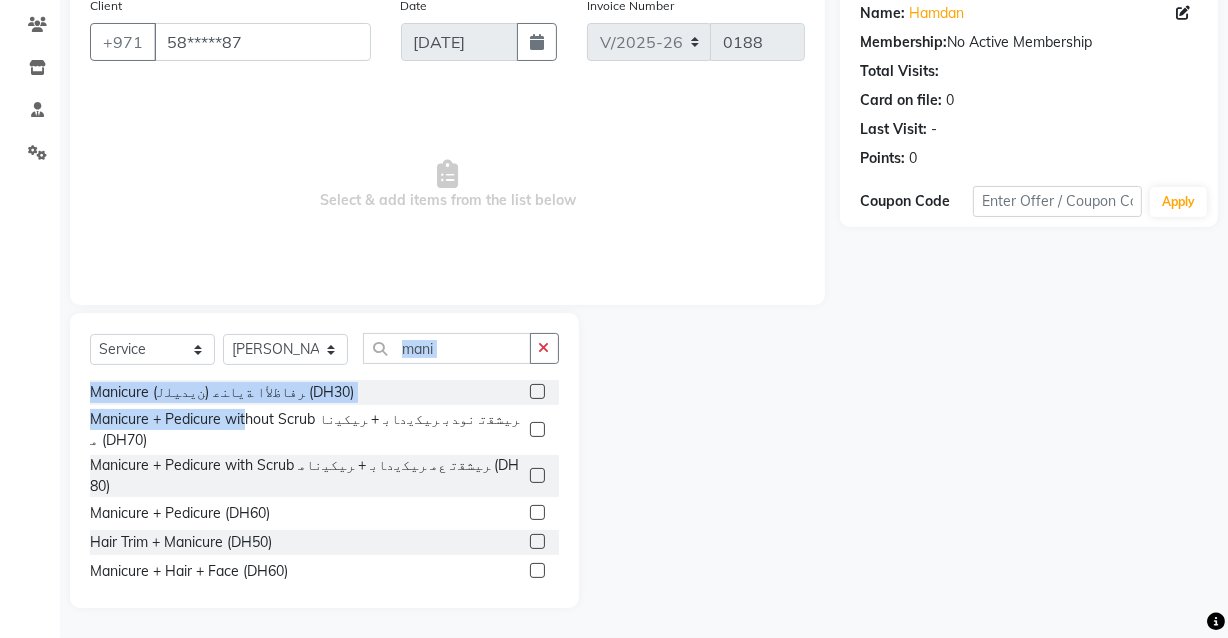 drag, startPoint x: 246, startPoint y: 410, endPoint x: 414, endPoint y: 355, distance: 176.77386 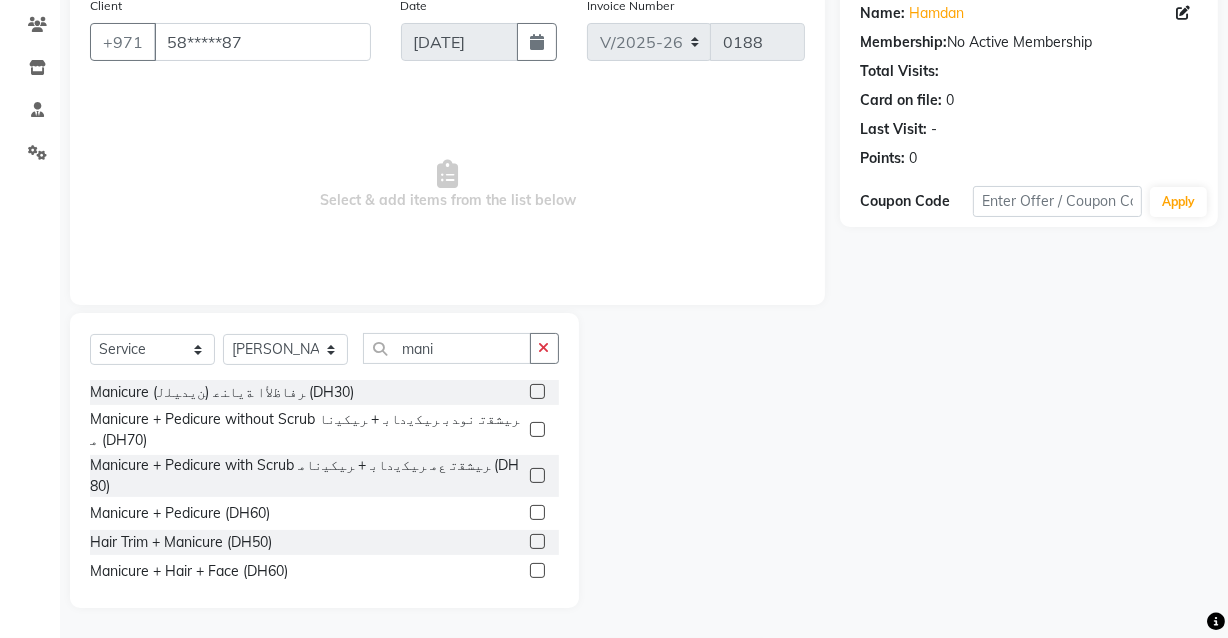 click 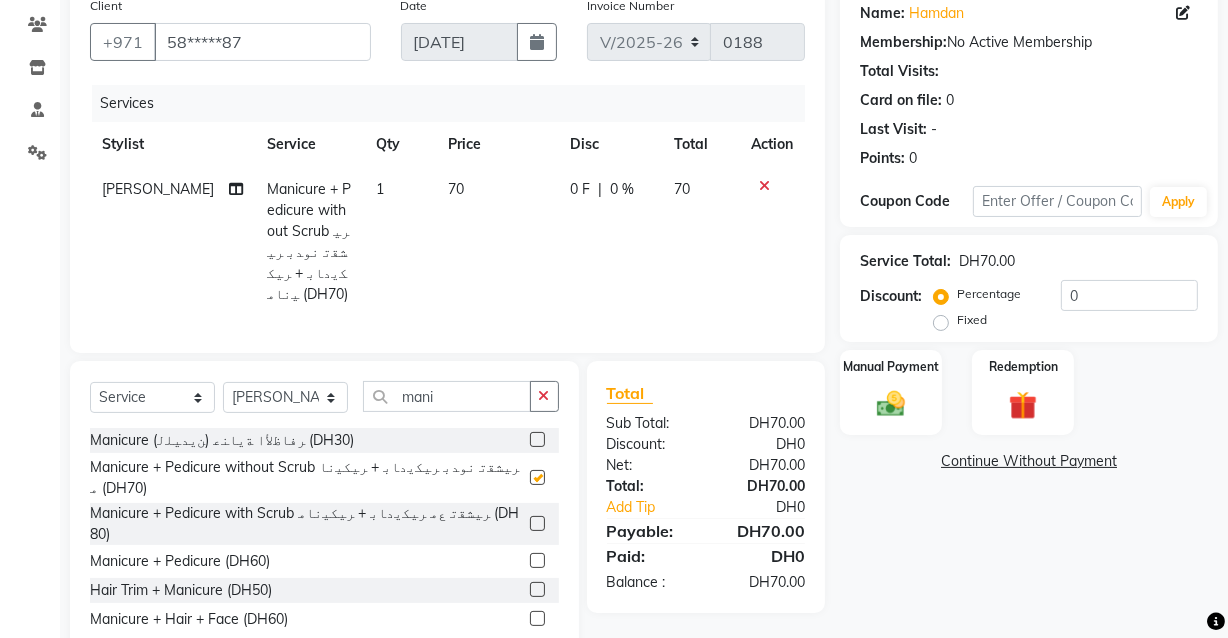 checkbox on "false" 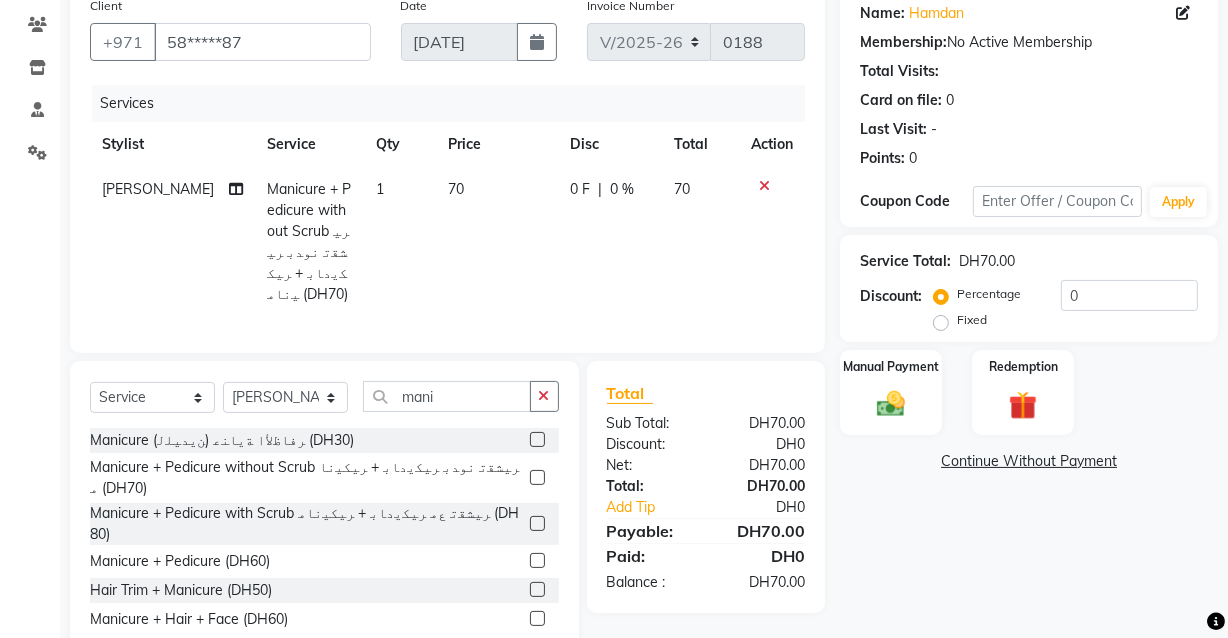 click on "70" 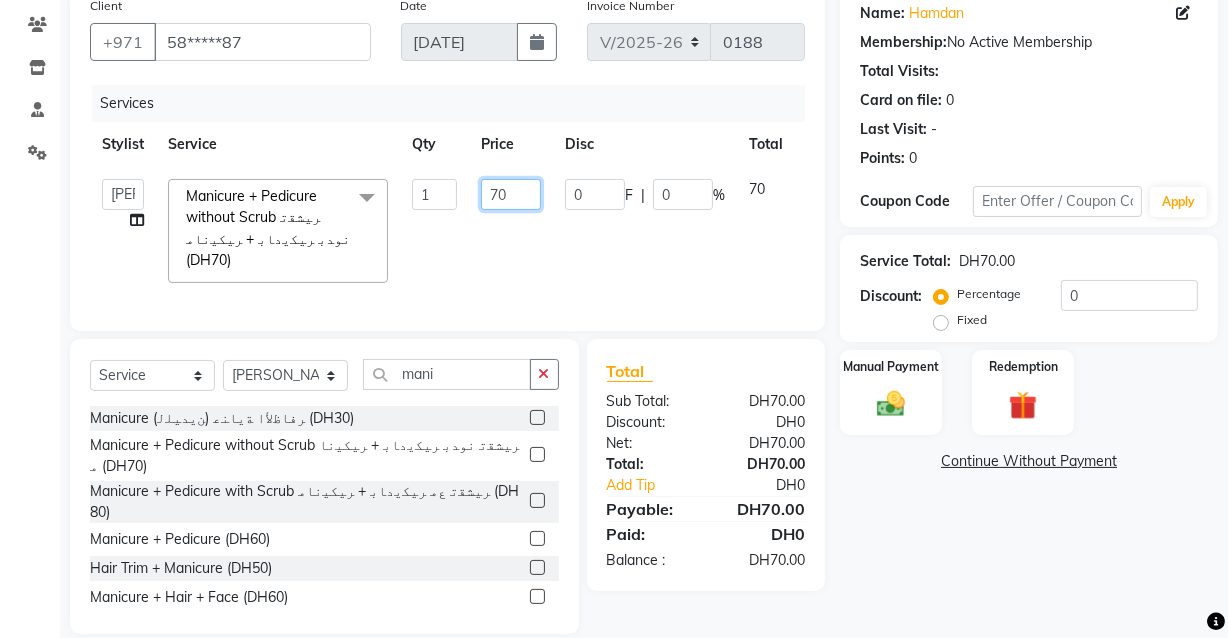 click on "70" 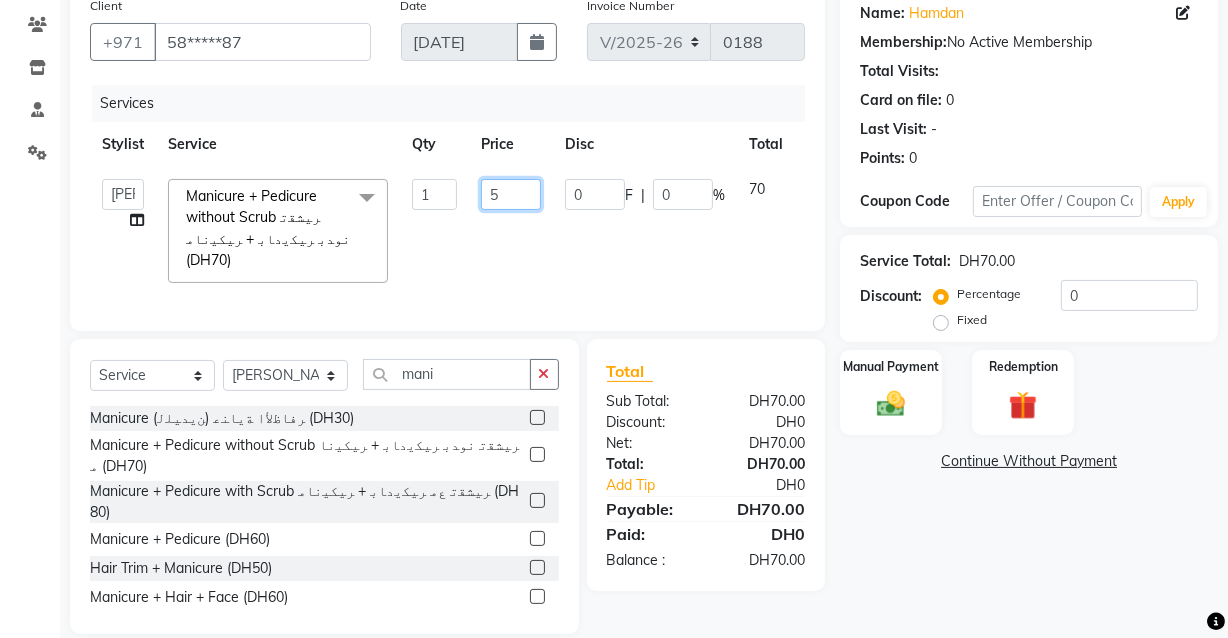 type on "50" 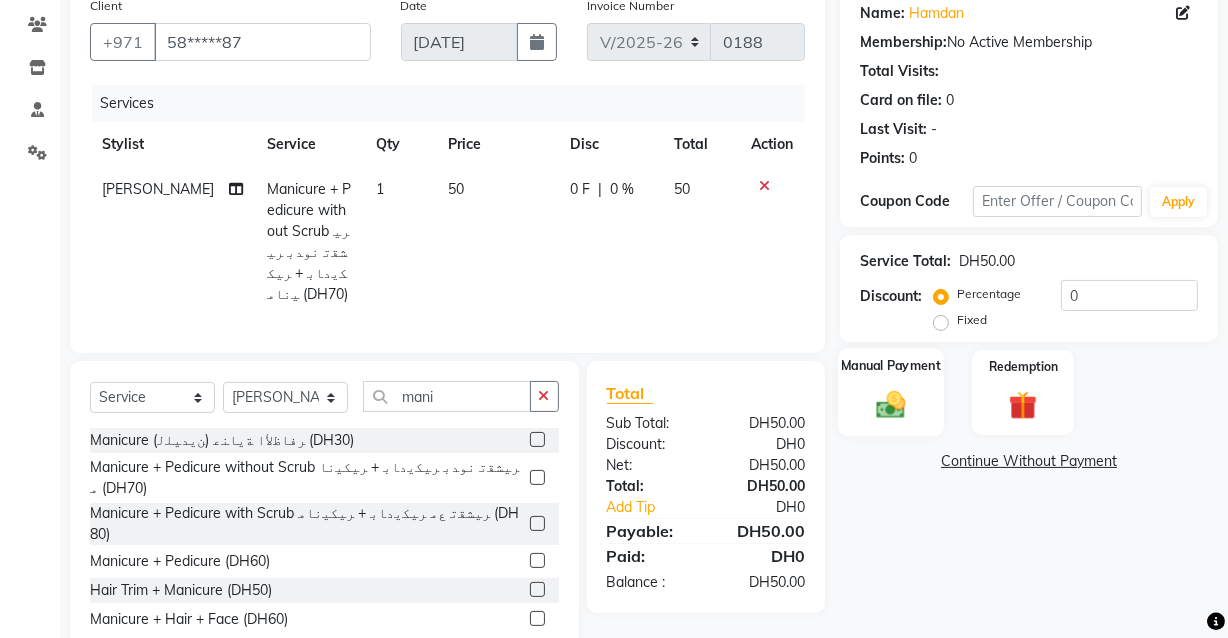 click 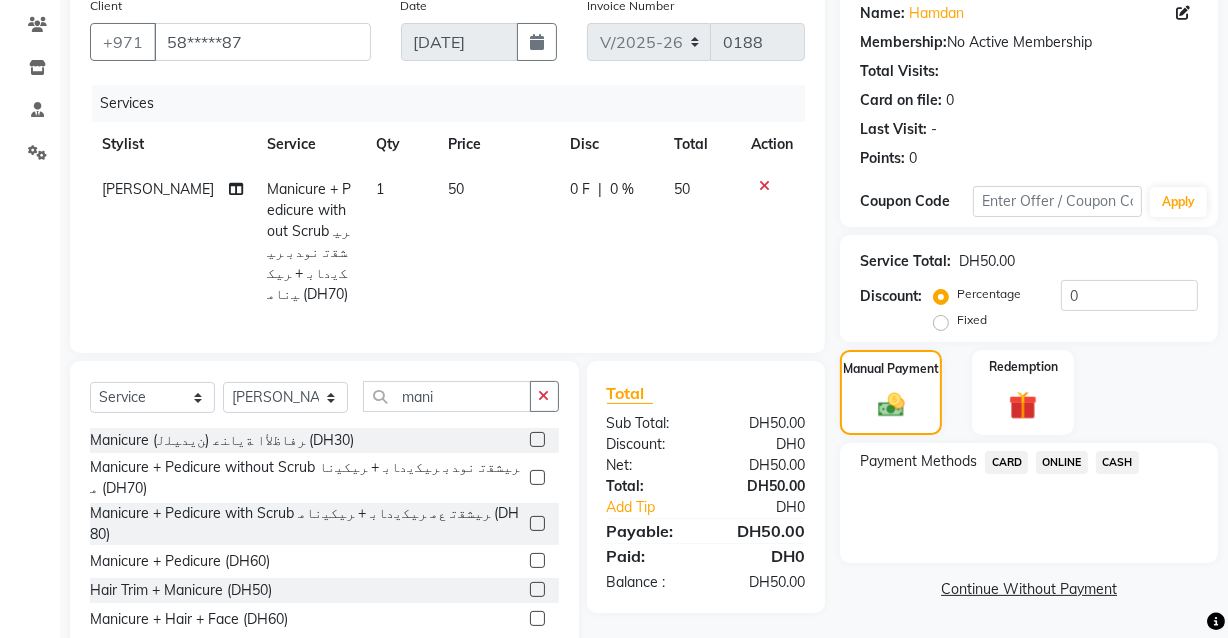 click on "CARD" 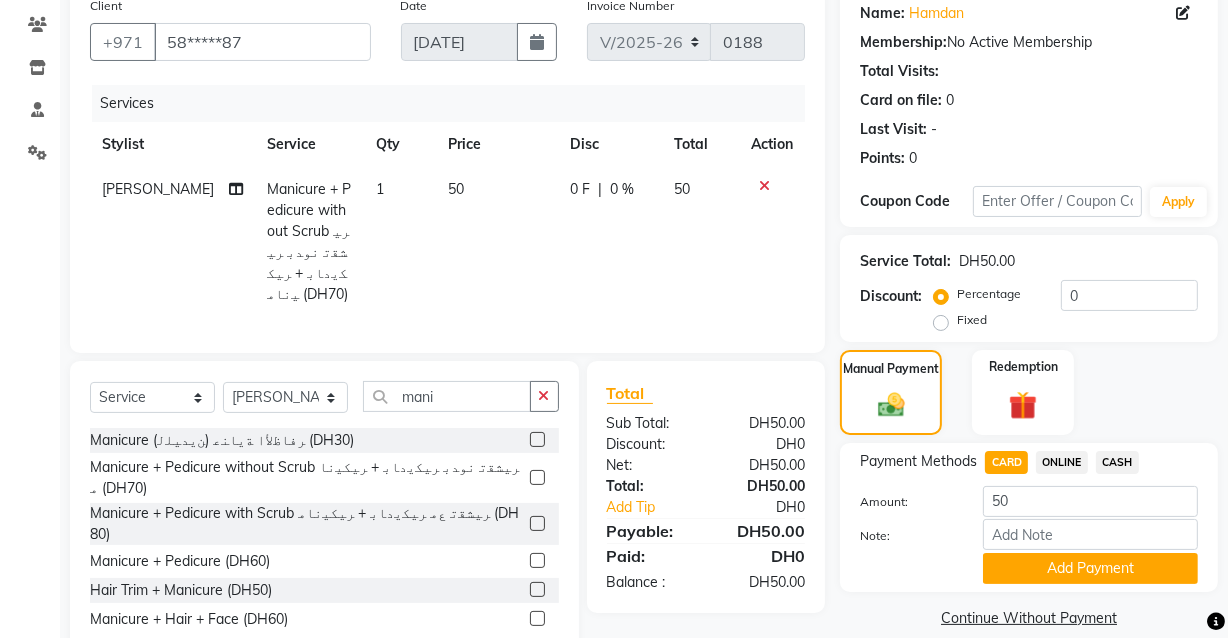 scroll, scrollTop: 203, scrollLeft: 0, axis: vertical 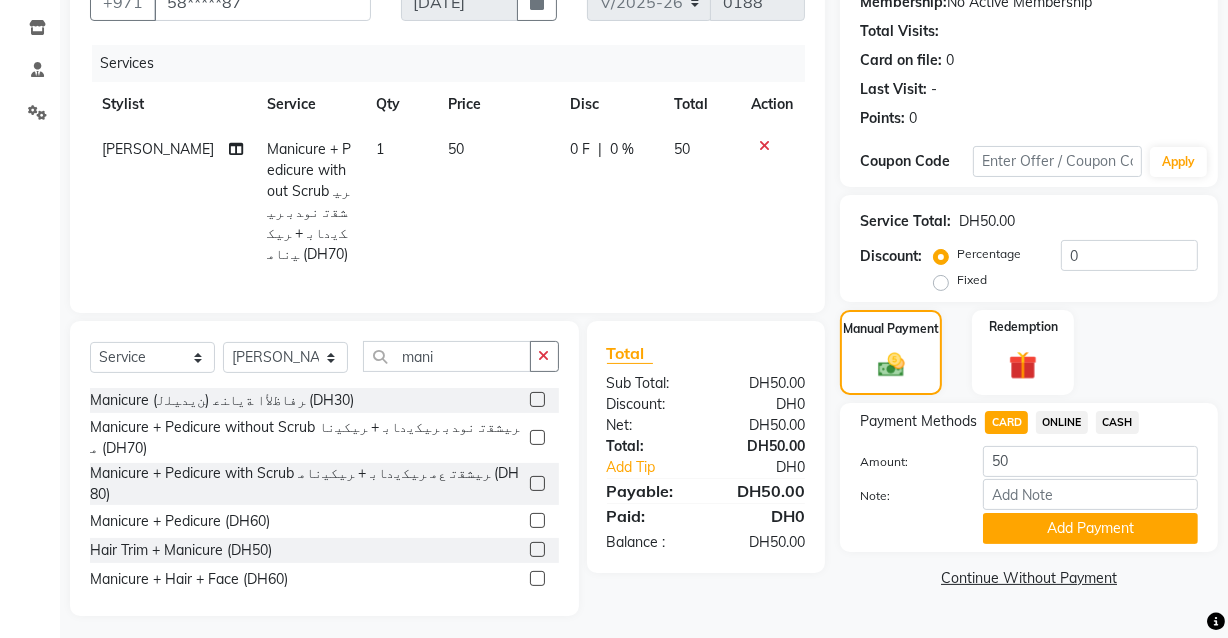 drag, startPoint x: 1001, startPoint y: 414, endPoint x: 1240, endPoint y: 403, distance: 239.253 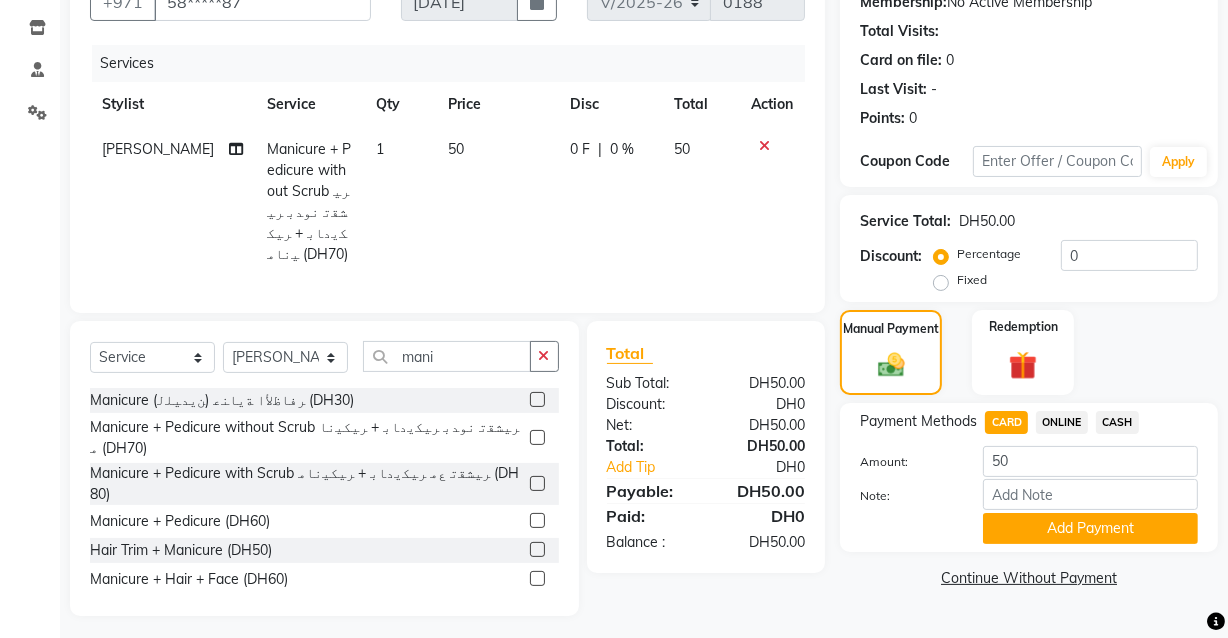click on "Select Location × Dark Prince Salon, [PERSON_NAME] Default Panel My Panel English ENGLISH Español العربية मराठी हिंदी ગુજરાતી தமிழ் 中文 Notifications nothing to show Cashier Manage Profile Change Password Sign out  Version:3.15.4  ☀ DARK PRINCE SALON, [PERSON_NAME]  Calendar  Invoice  Clients  Inventory  Staff  Settings Completed InProgress Upcoming Dropped Tentative Check-In Confirm Bookings Segments Page Builder INVOICE PREVIOUS INVOICES Create New   Save  Client +971 58*****87 Date [DATE] Invoice Number V/2025 V/[PHONE_NUMBER] Services Stylist Service Qty Price Disc Total Action Rommel Manicure + Pedicure without Scrub ﺮﻴﺸﻘﺗ نوﺪﺑ ﺮﻴﻜﻳدﺎﺑ + ﺮﻴﻜﻴﻧﺎﻣ (DH70) 1 50 0 F | 0 % 50 Select  Service  Product  Membership  Package Voucher Prepaid Gift Card  Select Stylist Ameer Cashier [PERSON_NAME] mani Manicure (ﻦﻳﺪﻴﻠﻟ) ﺮﻓﺎﻇﻷا ﺔﻳﺎﻨﻋ (DH30)  Manicure + Pedicure (DH60)  Total DH0" at bounding box center (614, 116) 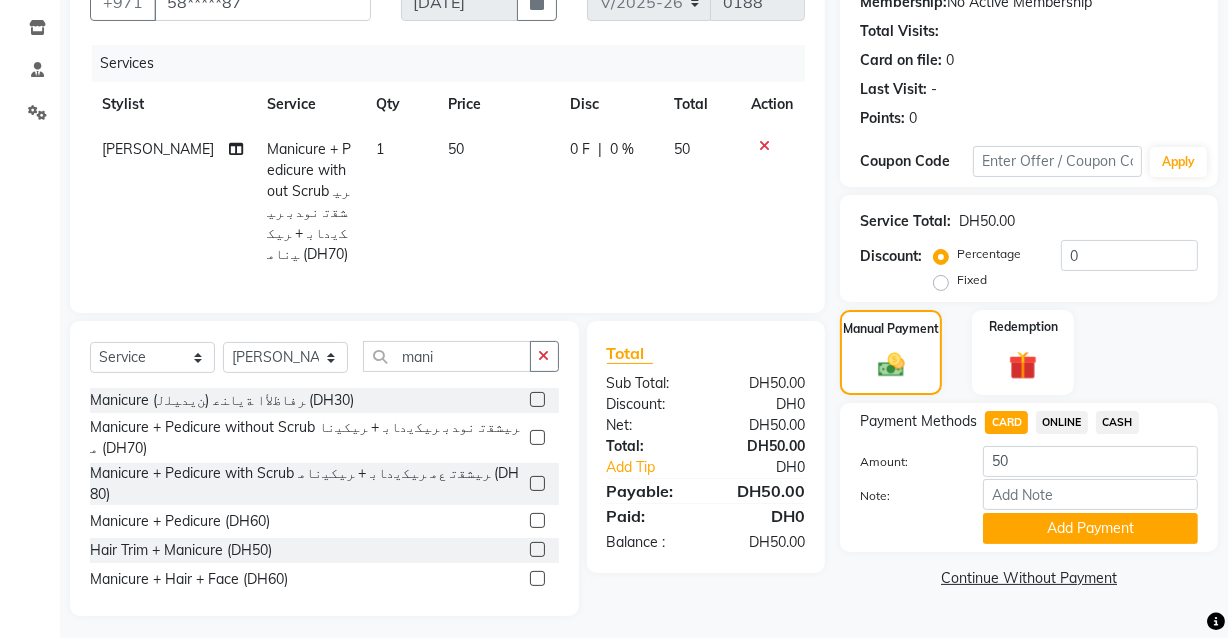 click on "Manual Payment Redemption" 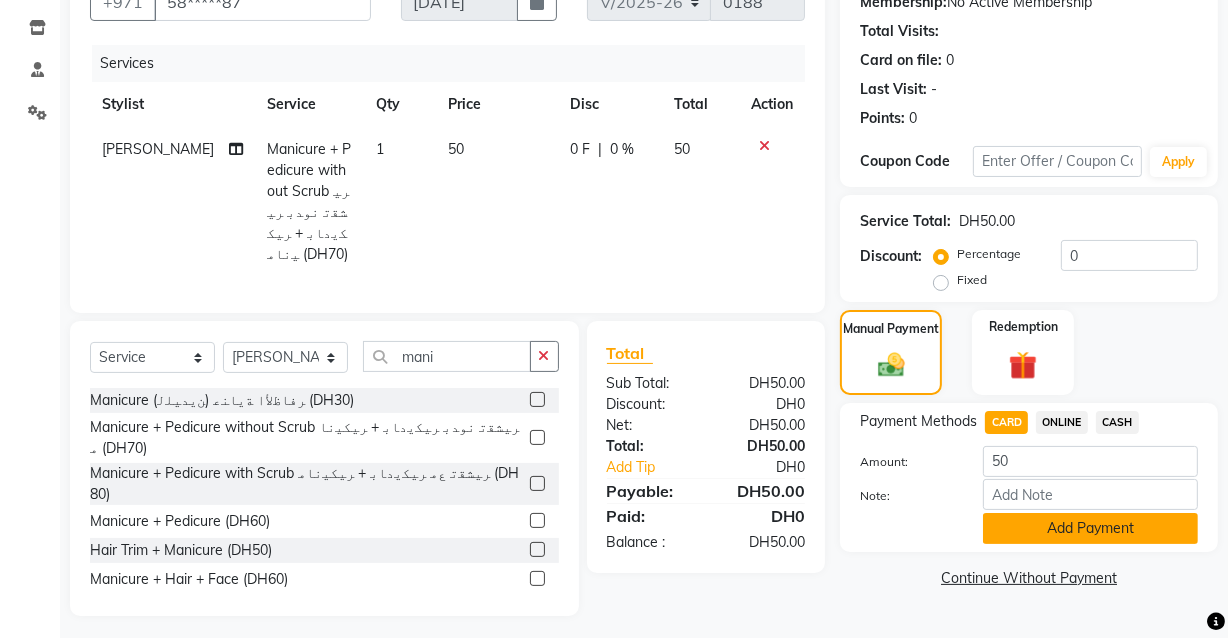 click on "Add Payment" 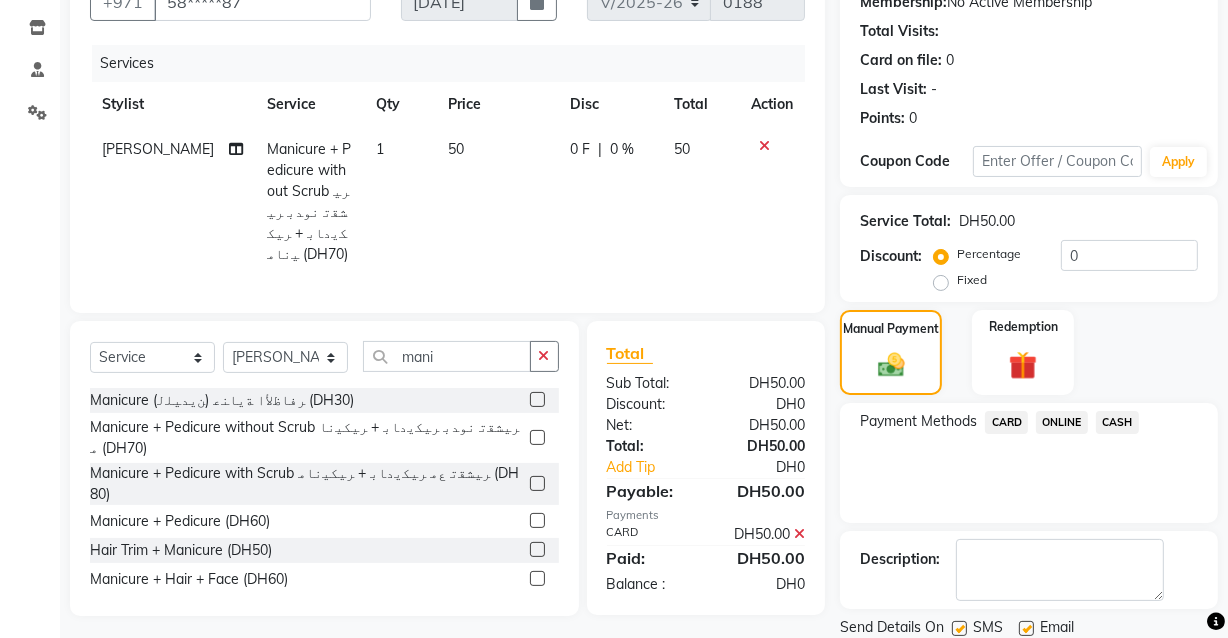 scroll, scrollTop: 270, scrollLeft: 0, axis: vertical 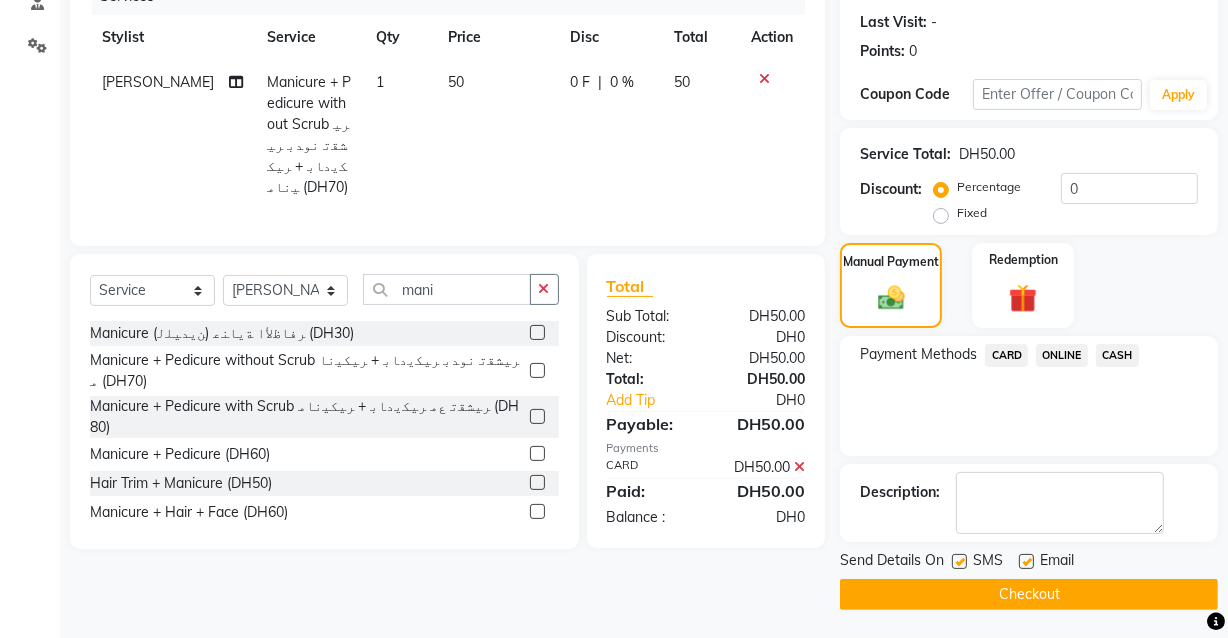 click on "Checkout" 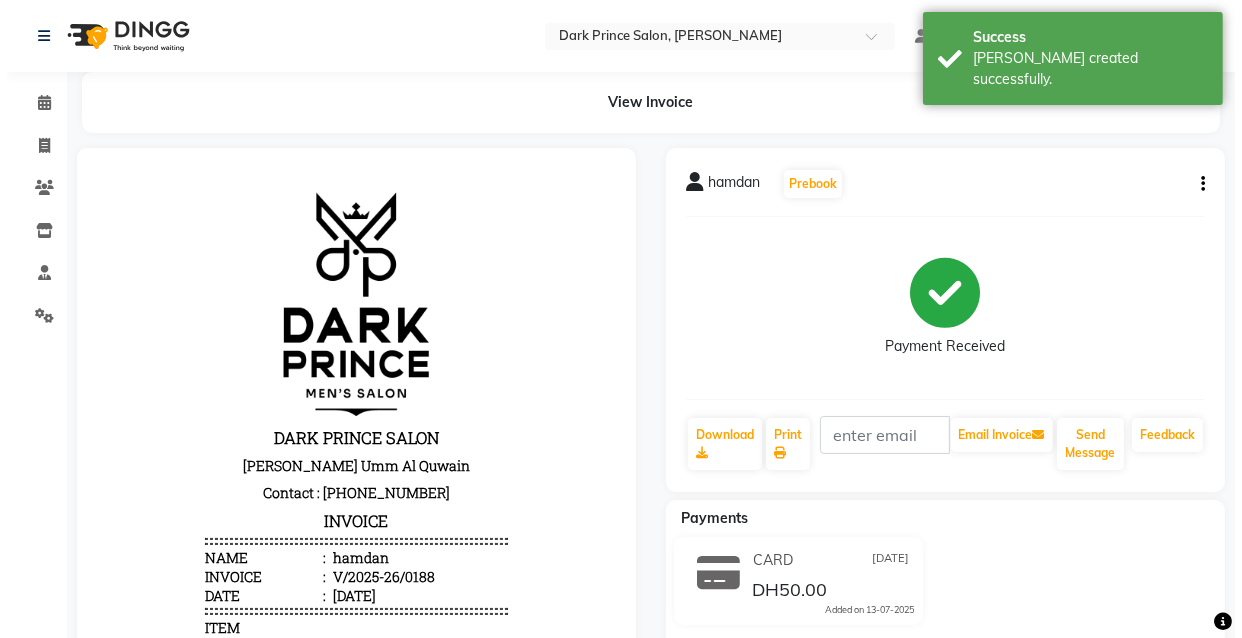 scroll, scrollTop: 0, scrollLeft: 0, axis: both 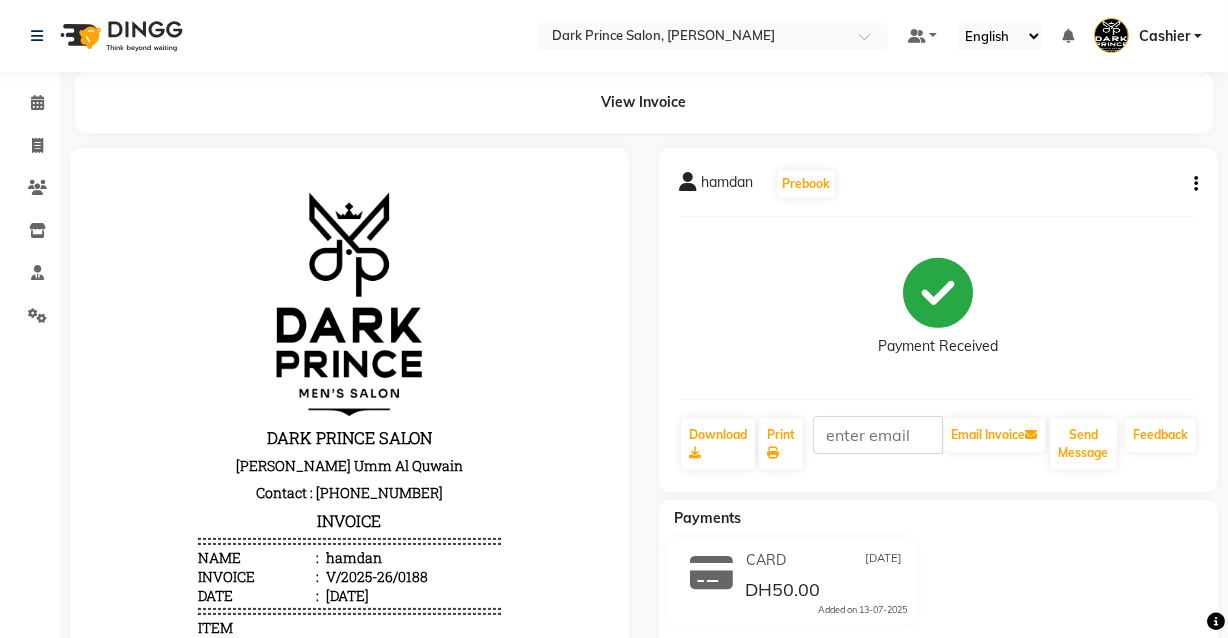 select on "service" 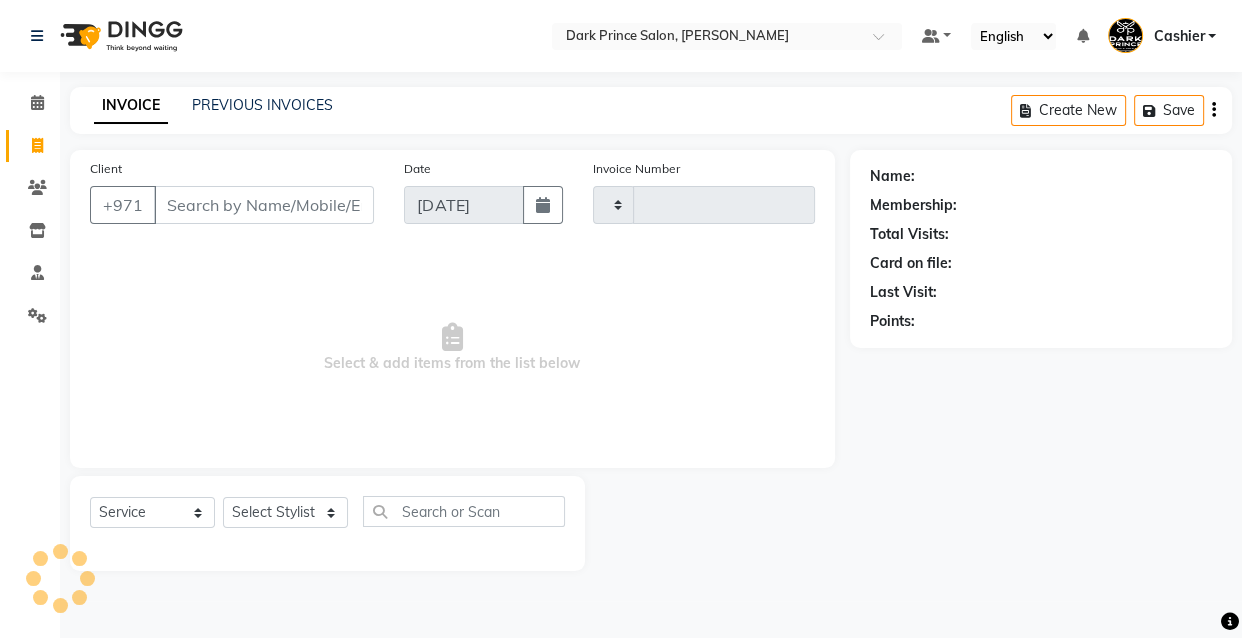 type on "0189" 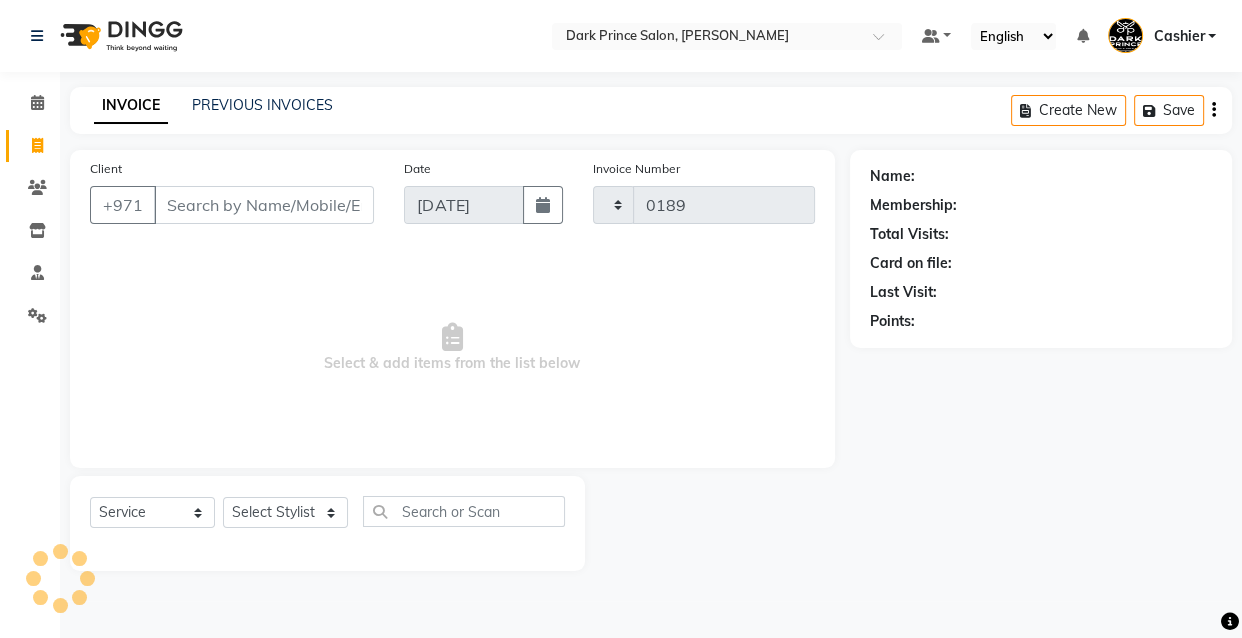 select on "8540" 